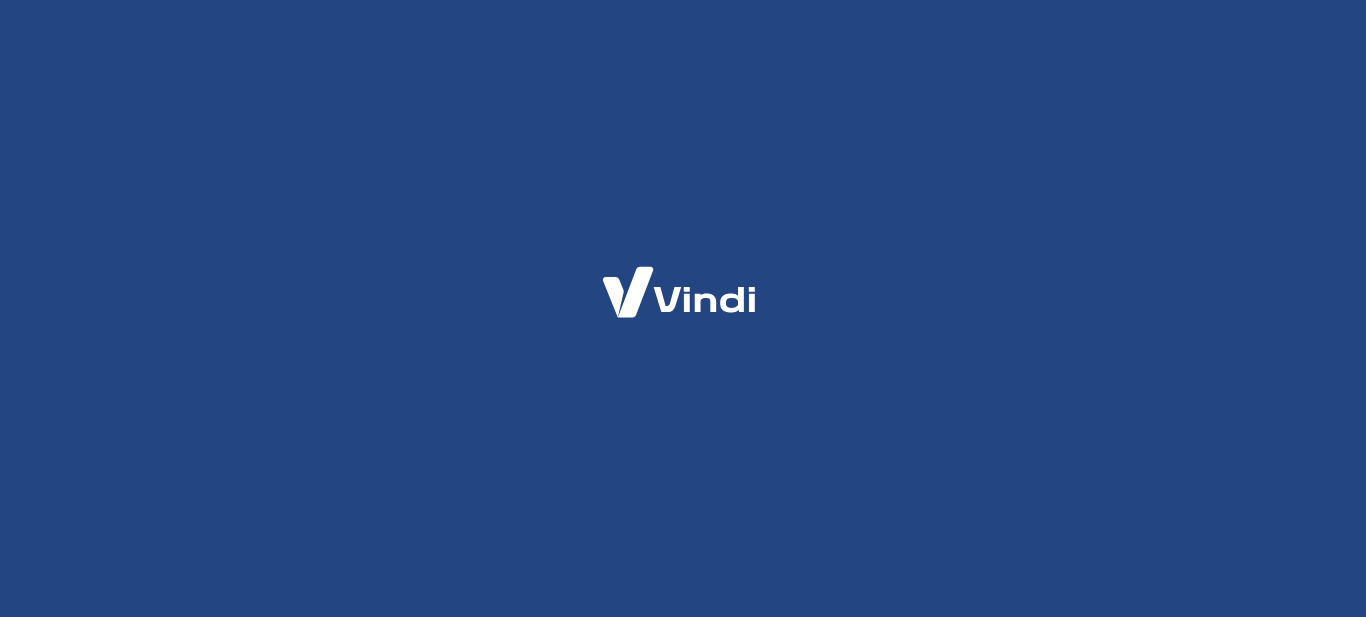 scroll, scrollTop: 0, scrollLeft: 0, axis: both 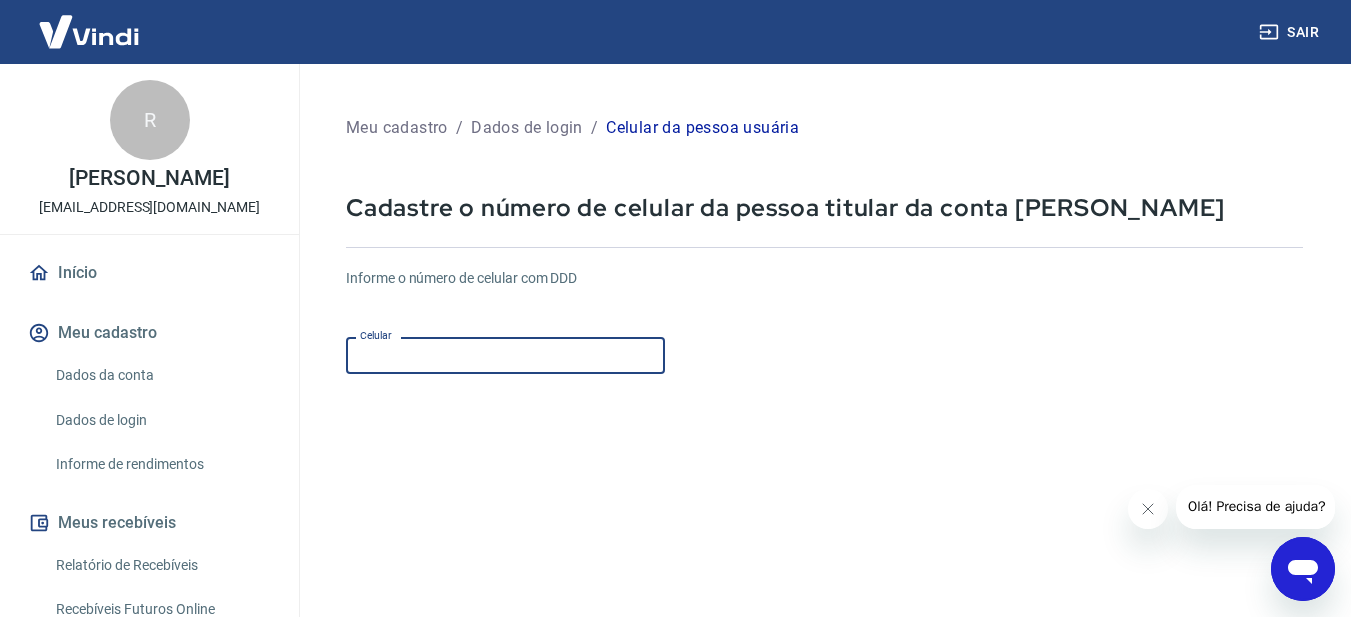 click on "Celular" at bounding box center (505, 355) 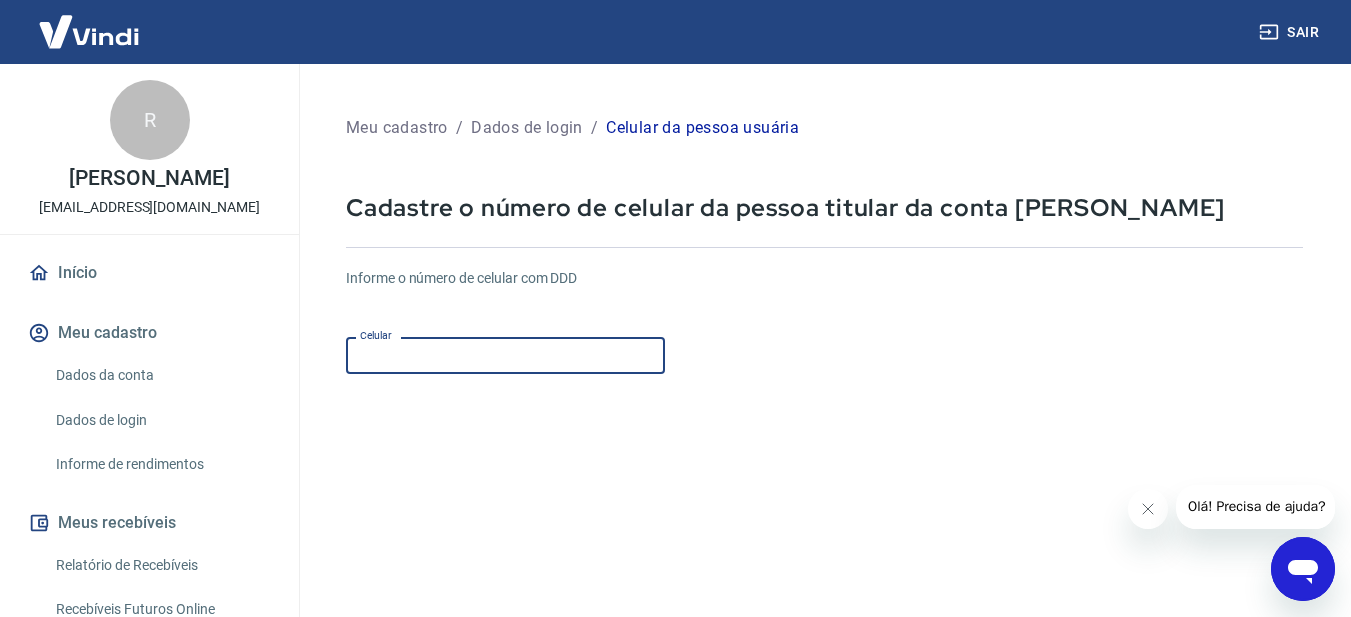 type on "(17) 99125-2853" 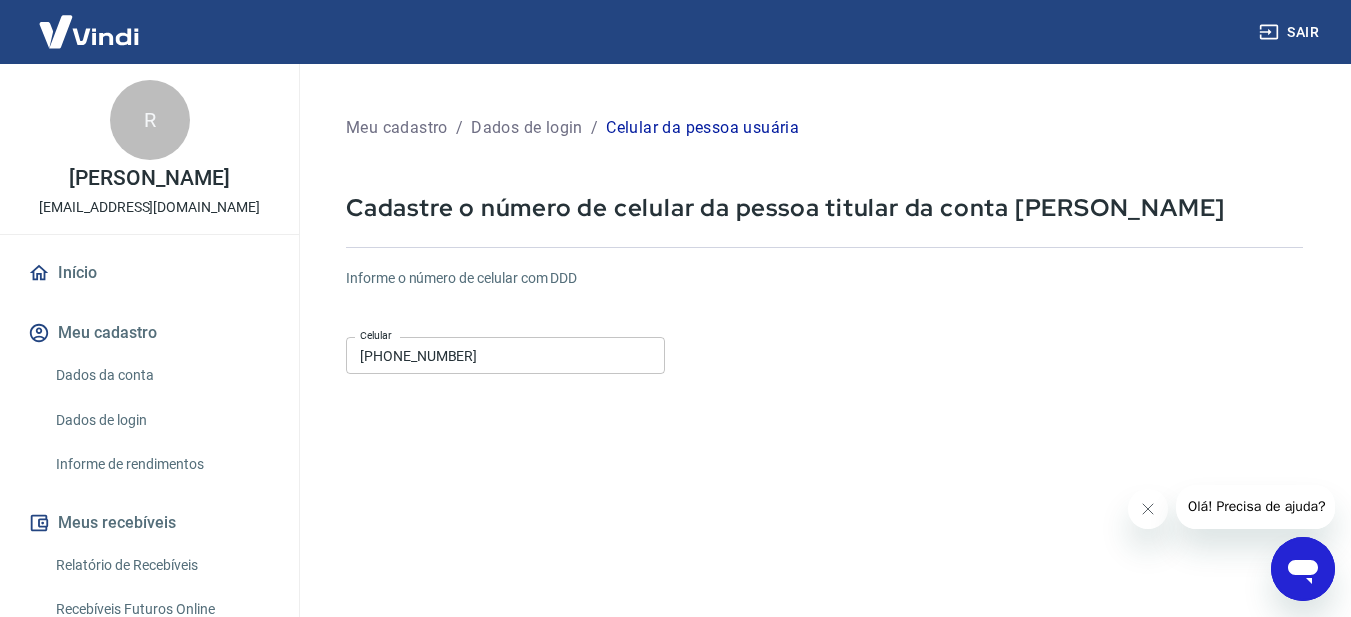 click on "Informe o número de celular com DDD Celular (17) 99125-2853 Celular Continuar Cancelar" at bounding box center [824, 544] 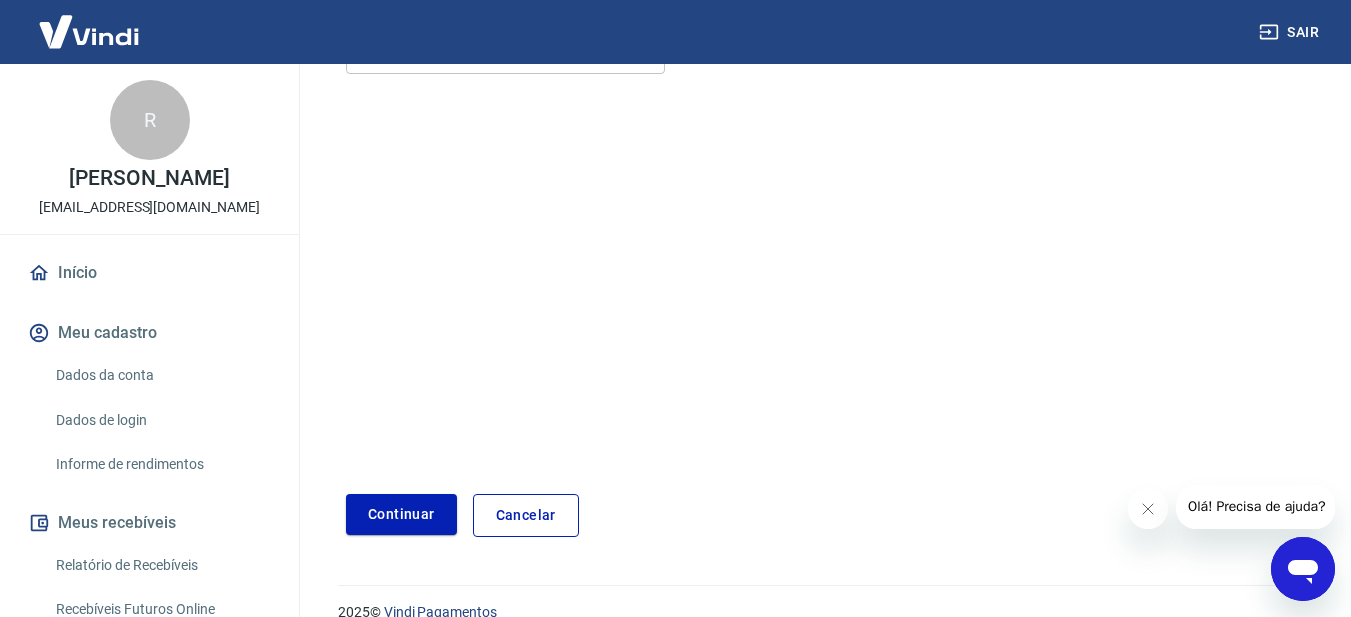 scroll, scrollTop: 330, scrollLeft: 0, axis: vertical 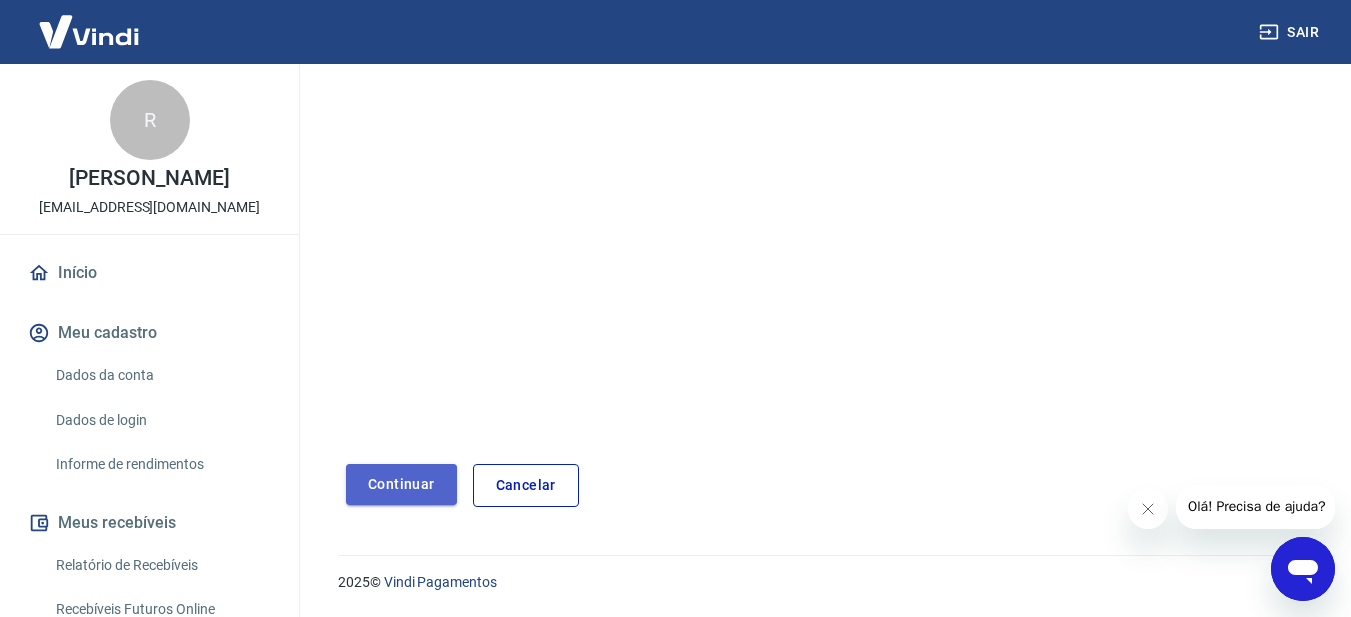 click on "Continuar" at bounding box center (401, 484) 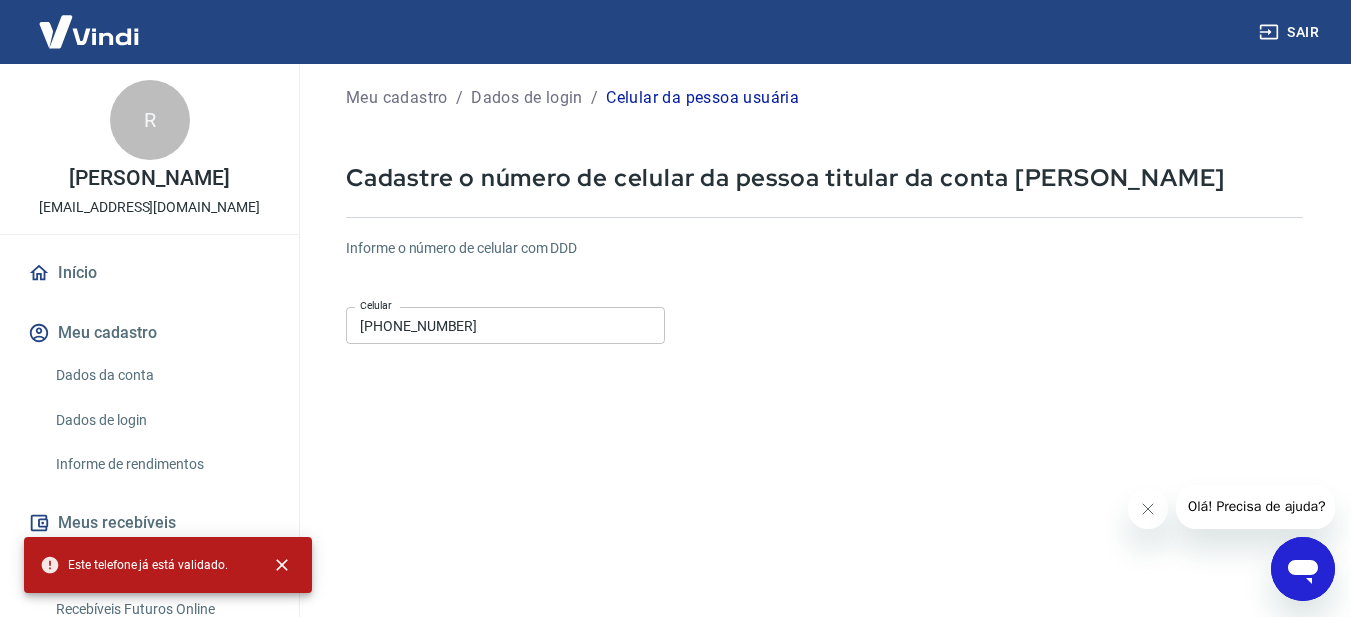 scroll, scrollTop: 0, scrollLeft: 0, axis: both 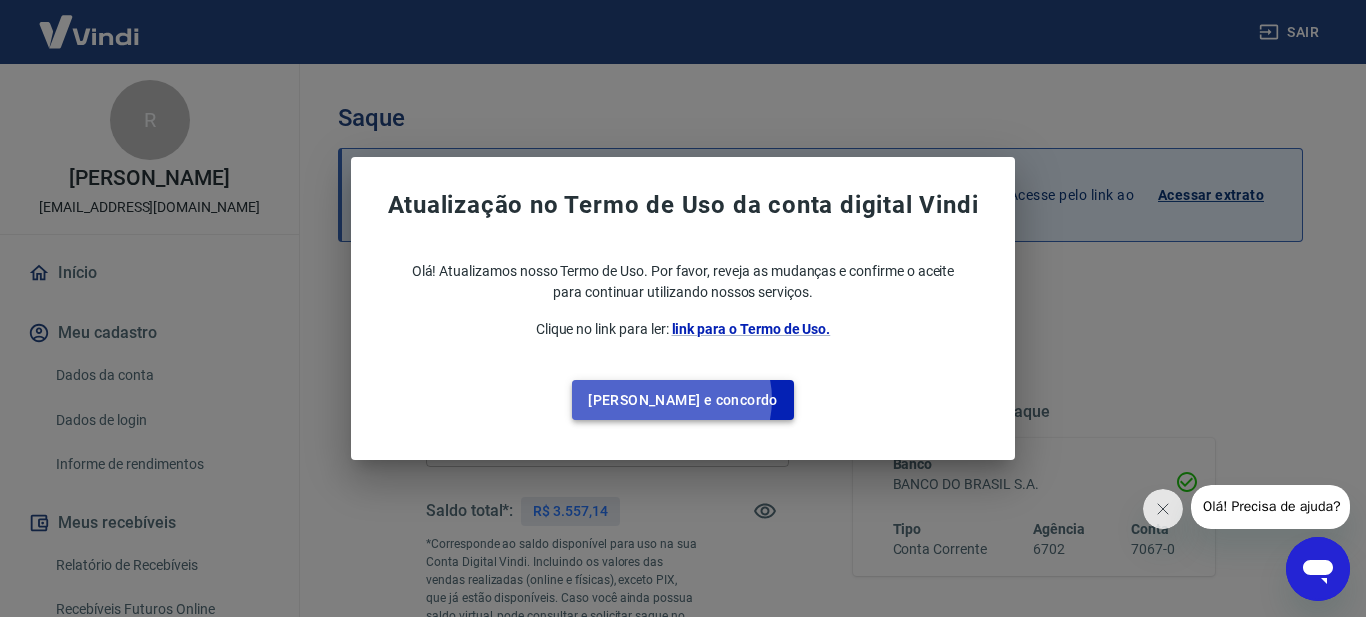 click on "[PERSON_NAME] e concordo" at bounding box center [683, 400] 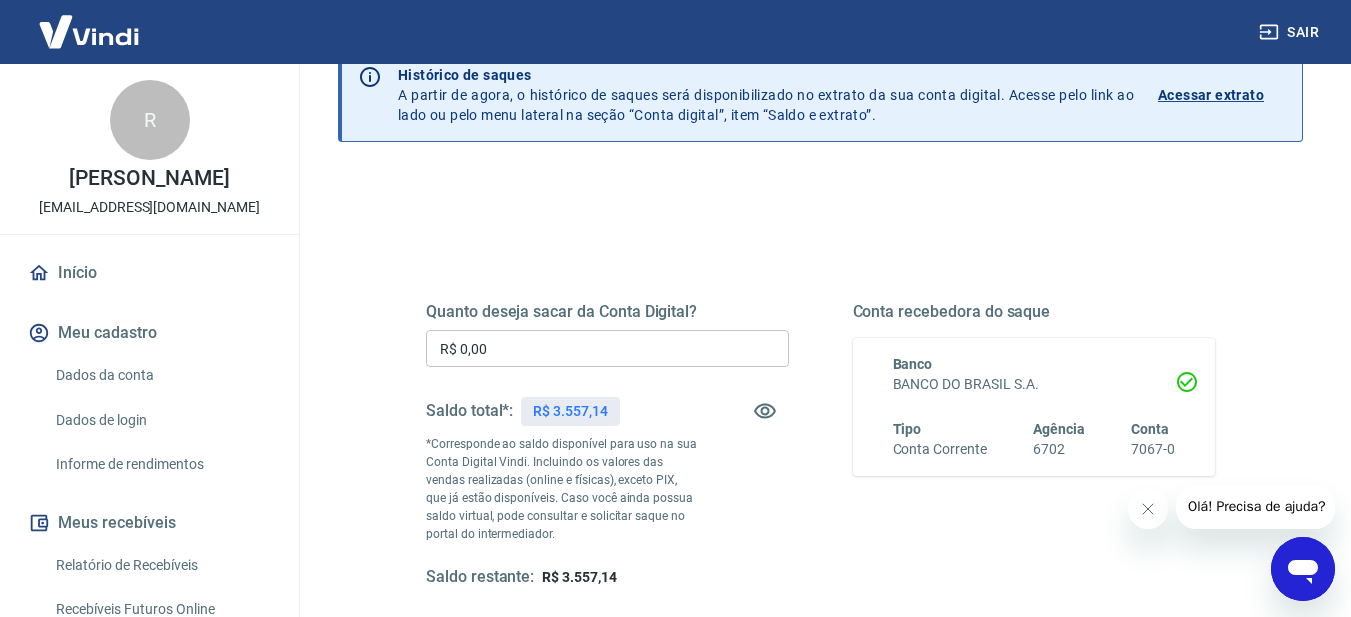 scroll, scrollTop: 200, scrollLeft: 0, axis: vertical 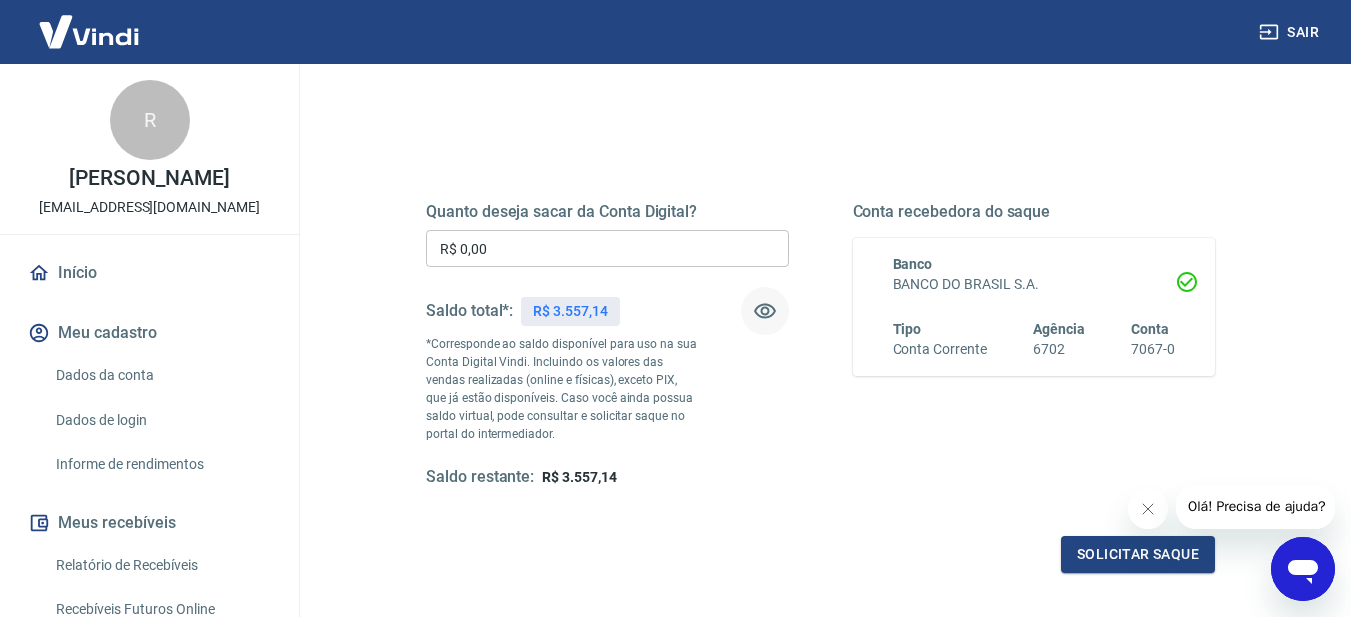 click 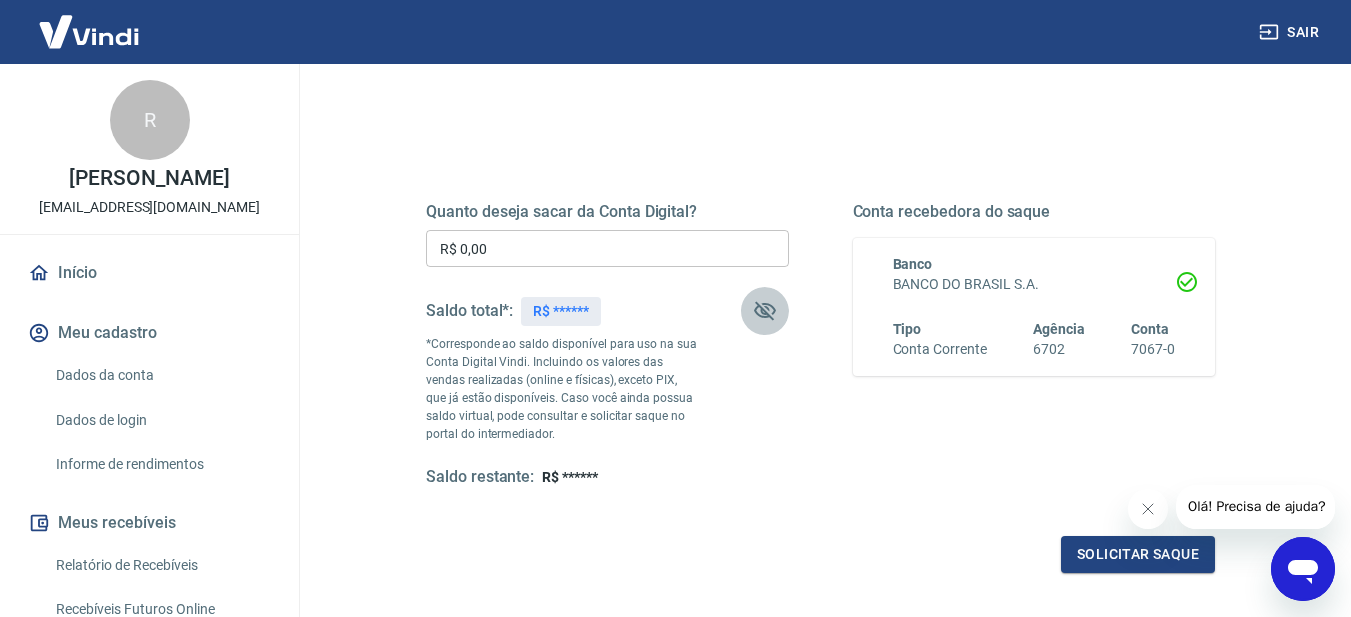 click 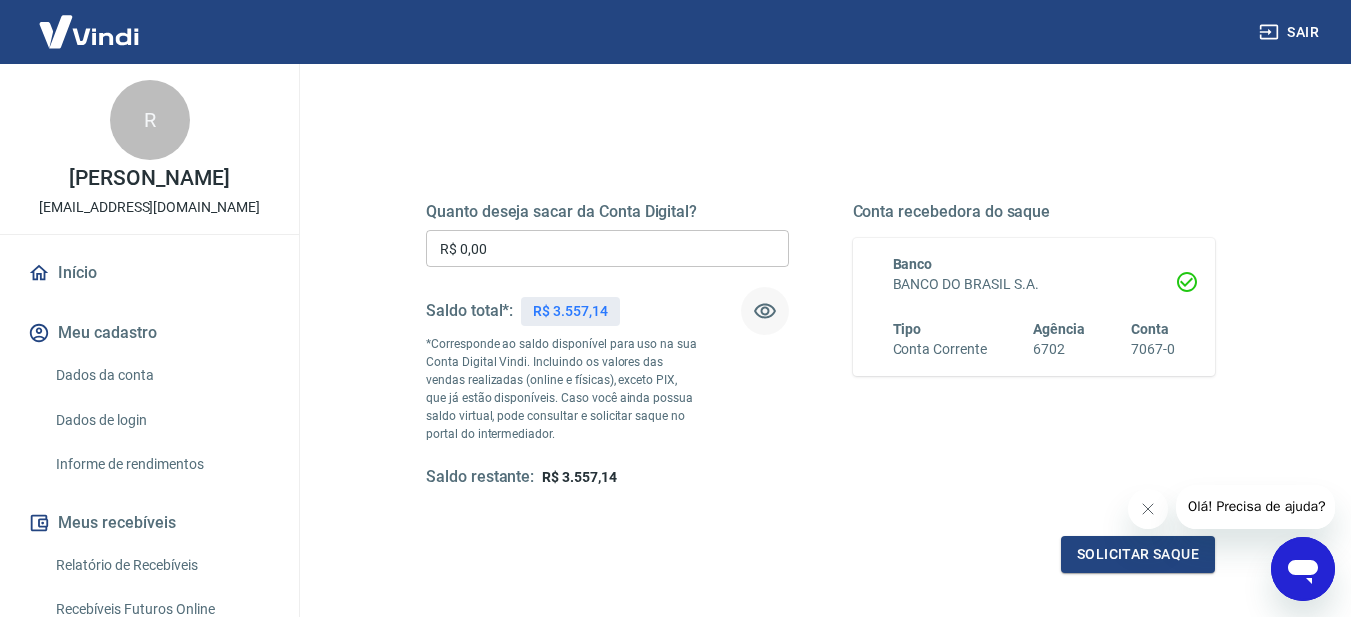 click on "R$ 0,00" at bounding box center (607, 248) 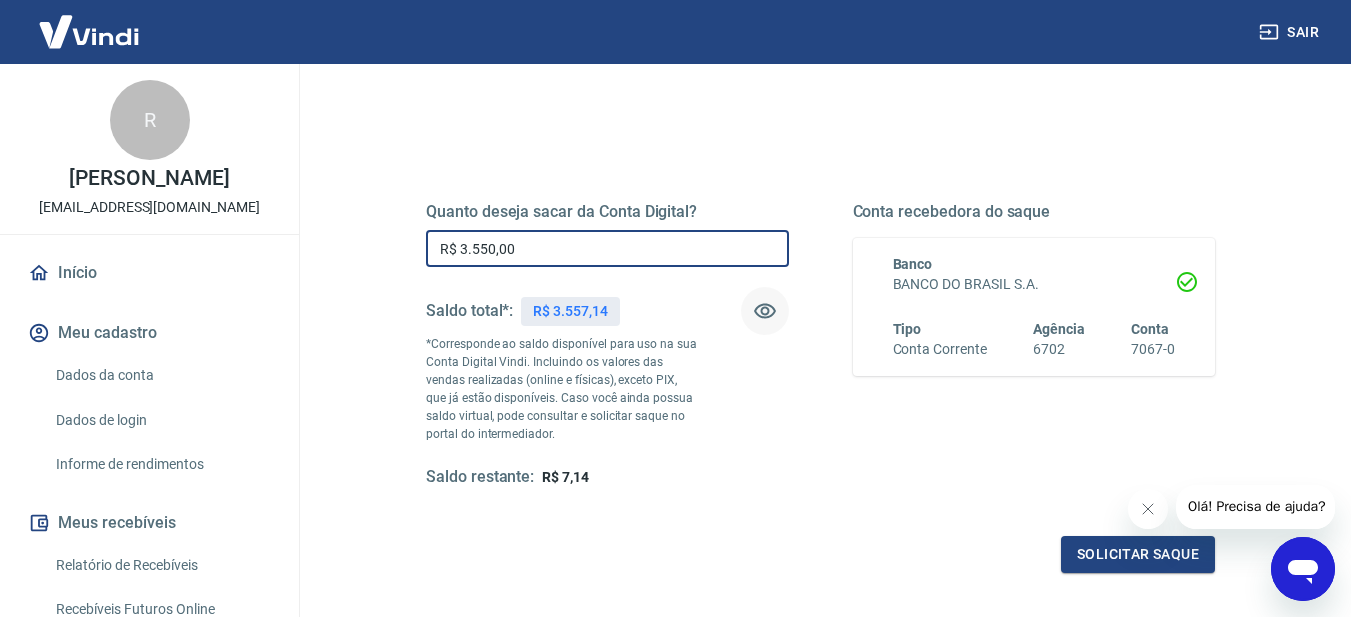 type on "R$ 3.550,00" 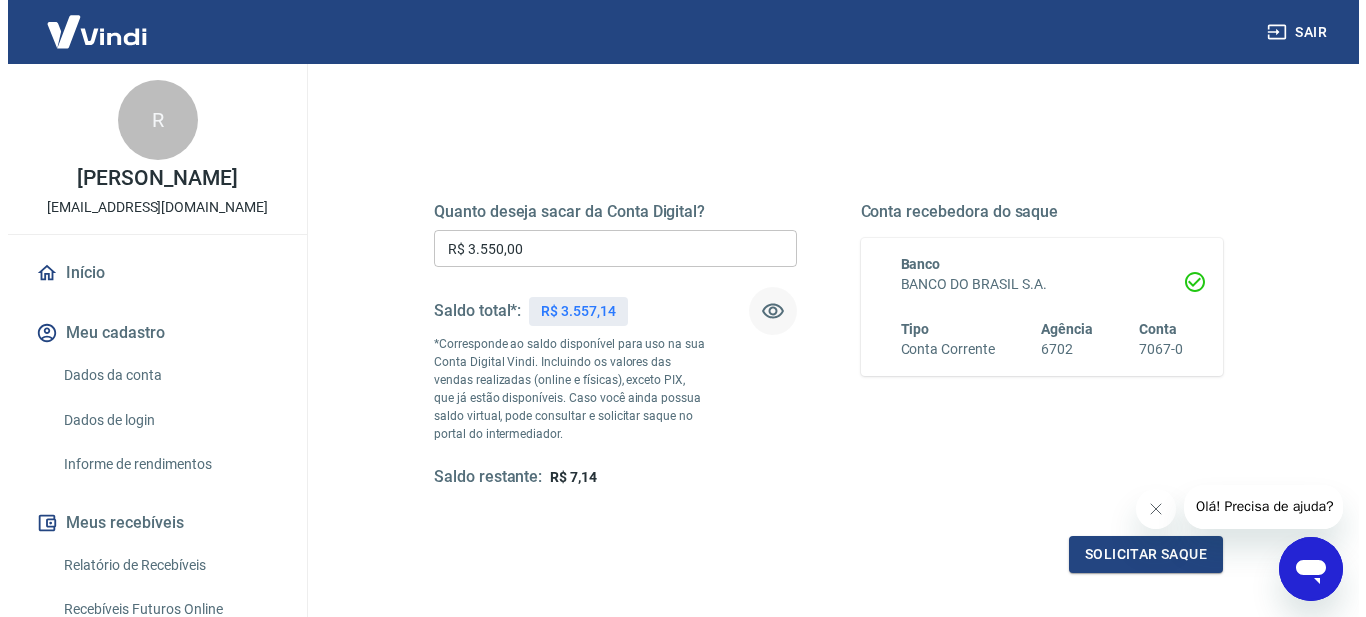 scroll, scrollTop: 300, scrollLeft: 0, axis: vertical 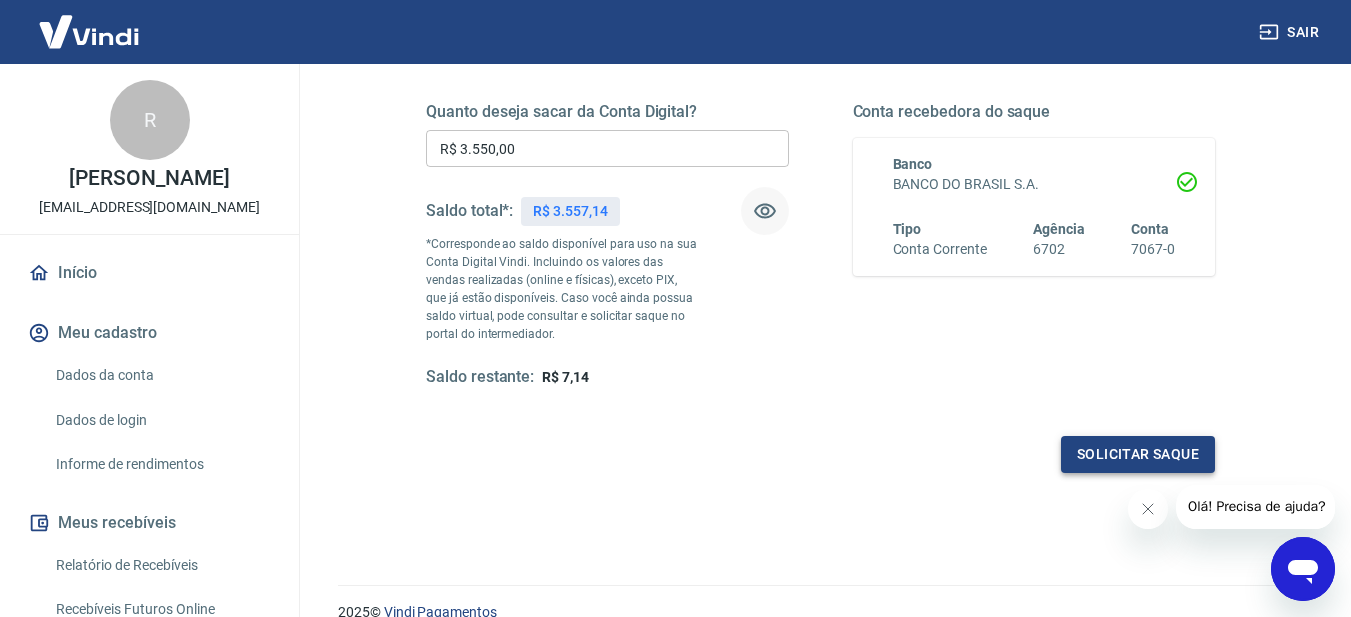 click on "Solicitar saque" at bounding box center (1138, 454) 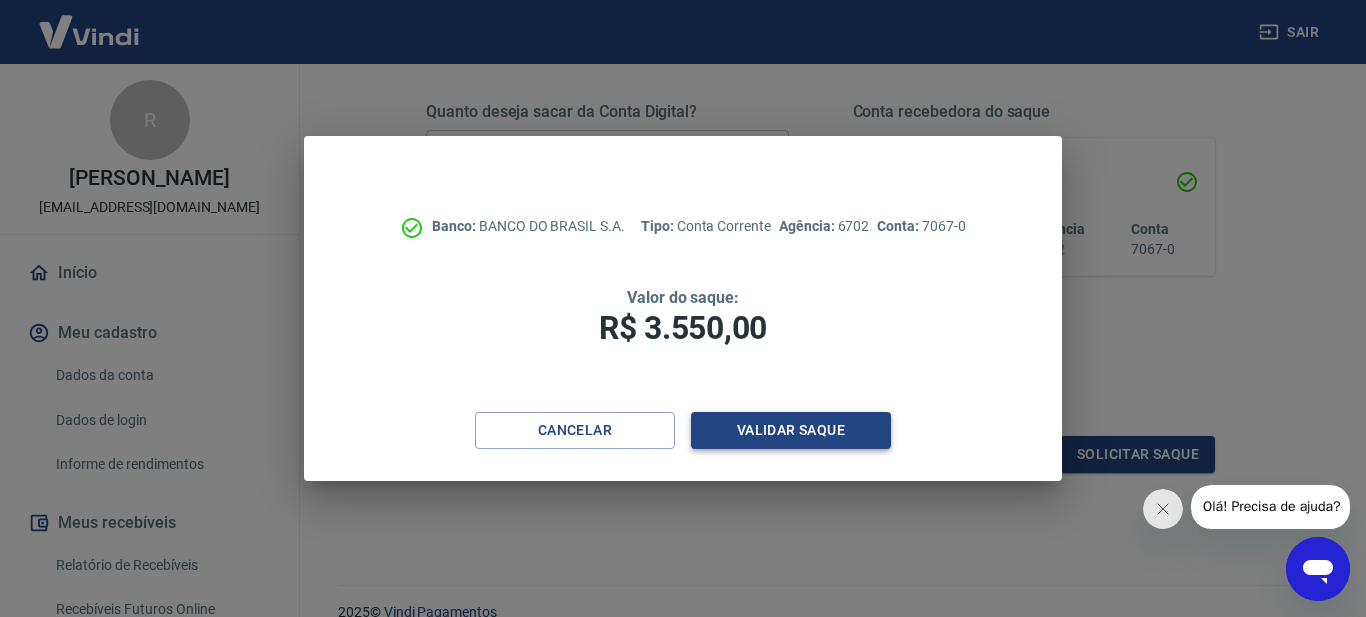 click on "Validar saque" at bounding box center [791, 430] 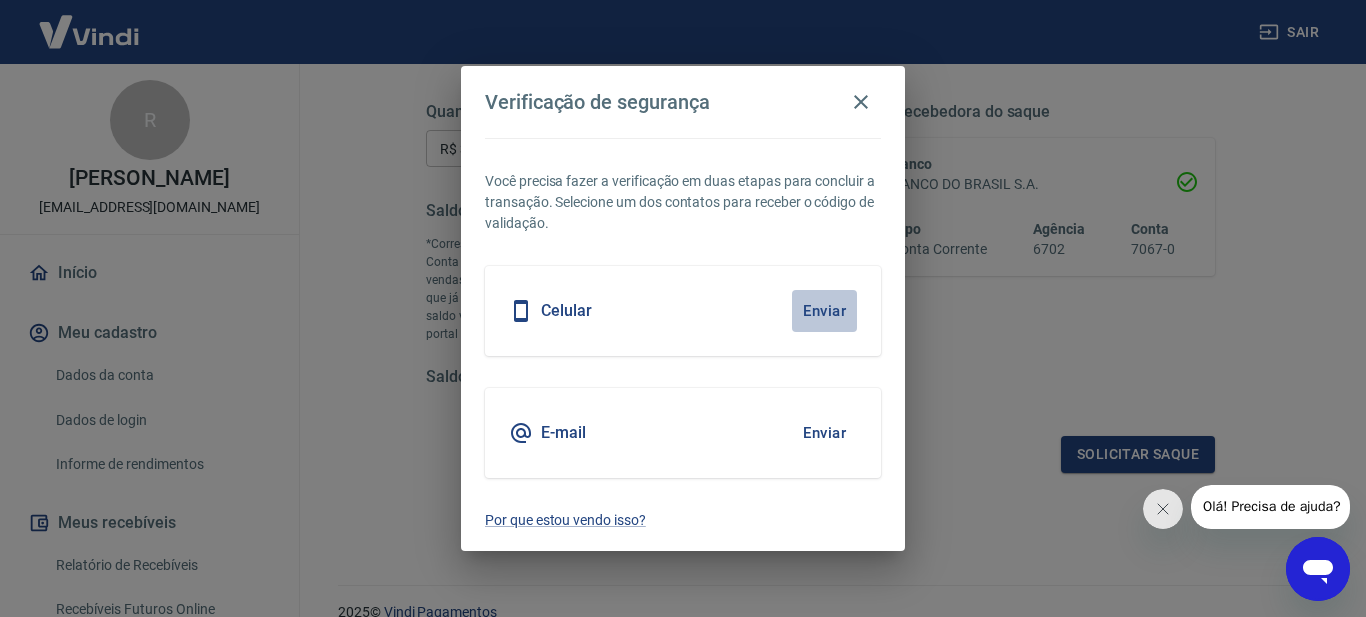 click on "Enviar" at bounding box center (824, 311) 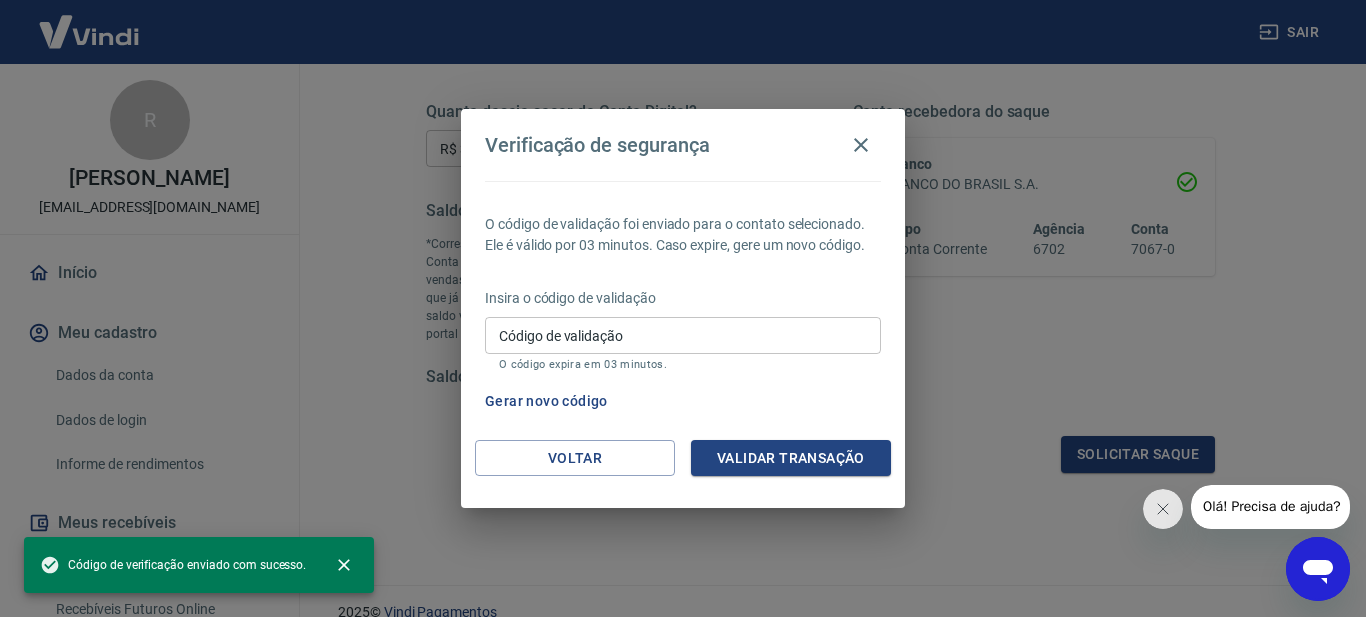 click on "Código de validação" at bounding box center (683, 335) 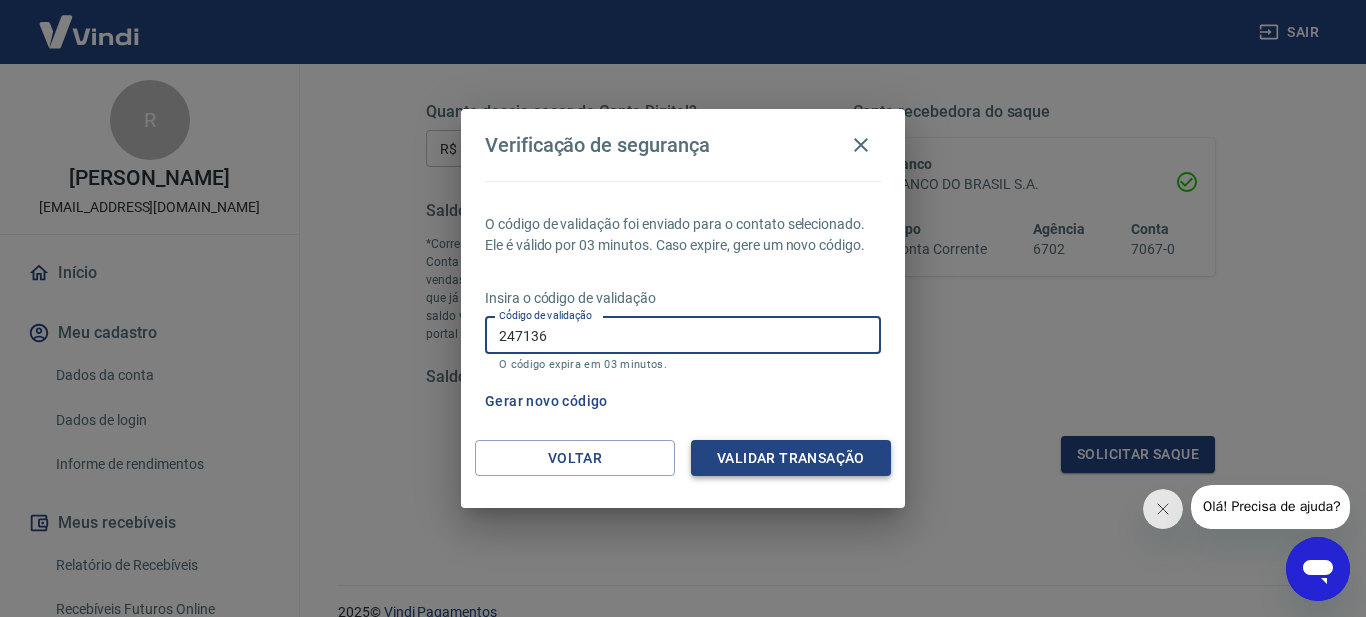 type on "247136" 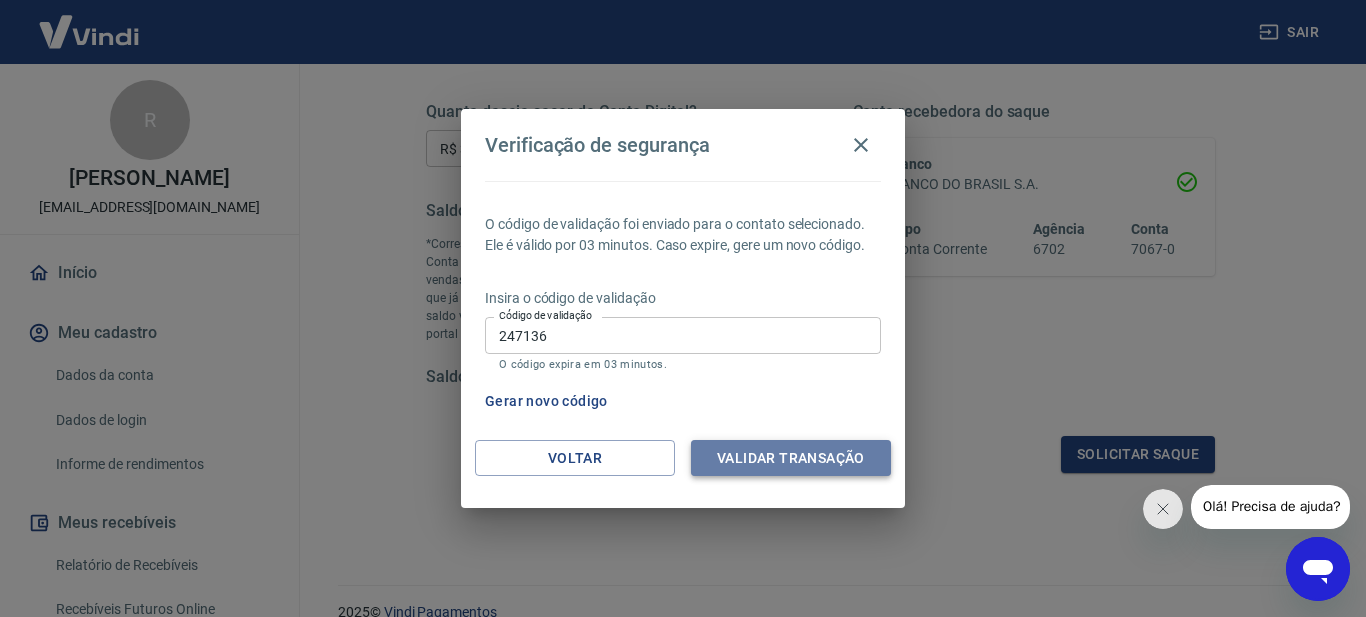 click on "Validar transação" at bounding box center (791, 458) 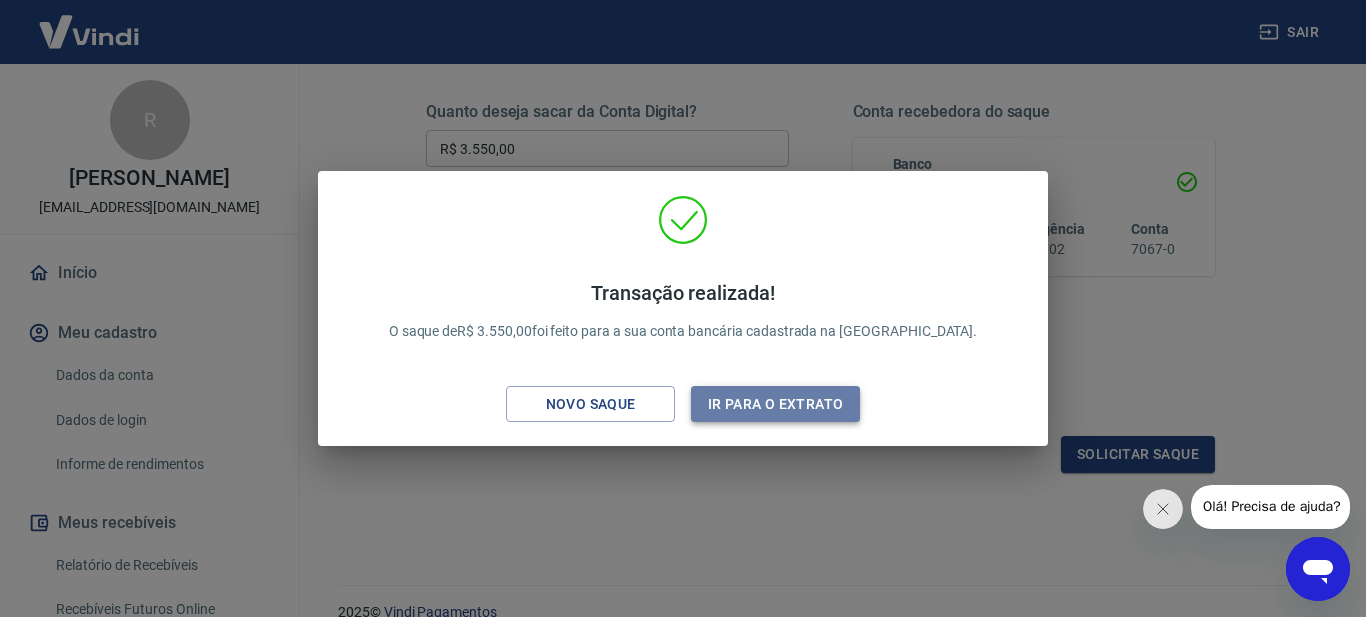 click on "Ir para o extrato" at bounding box center [775, 404] 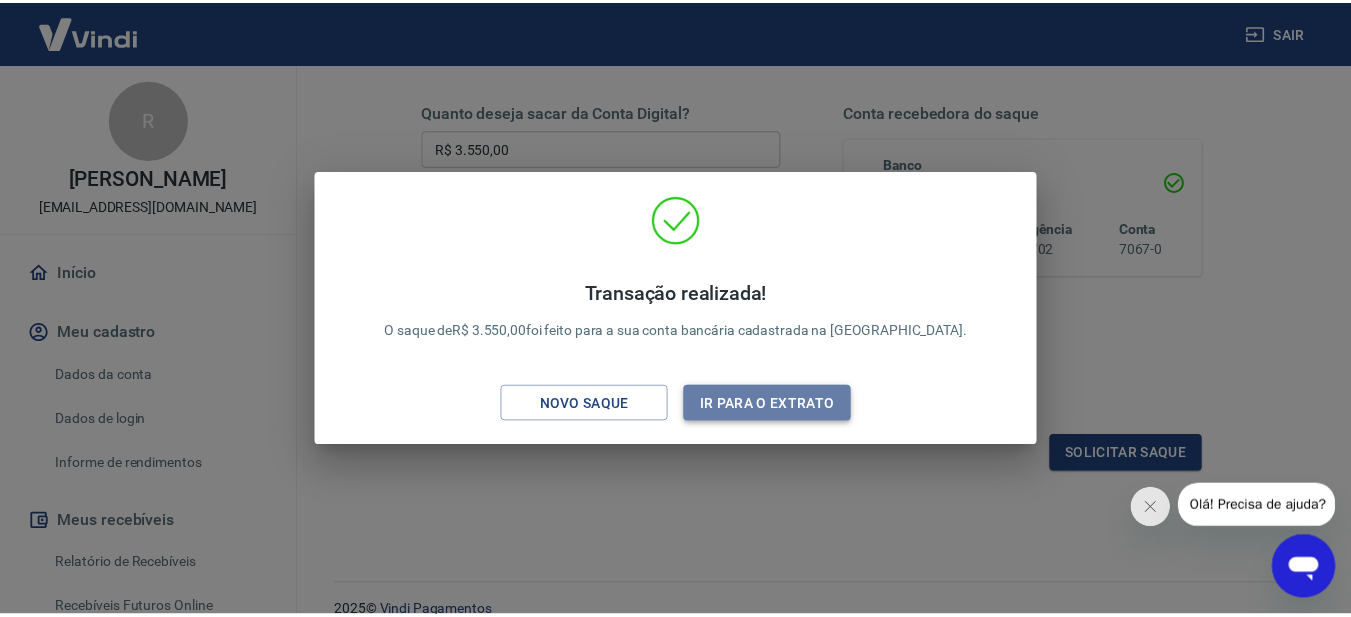 scroll, scrollTop: 342, scrollLeft: 0, axis: vertical 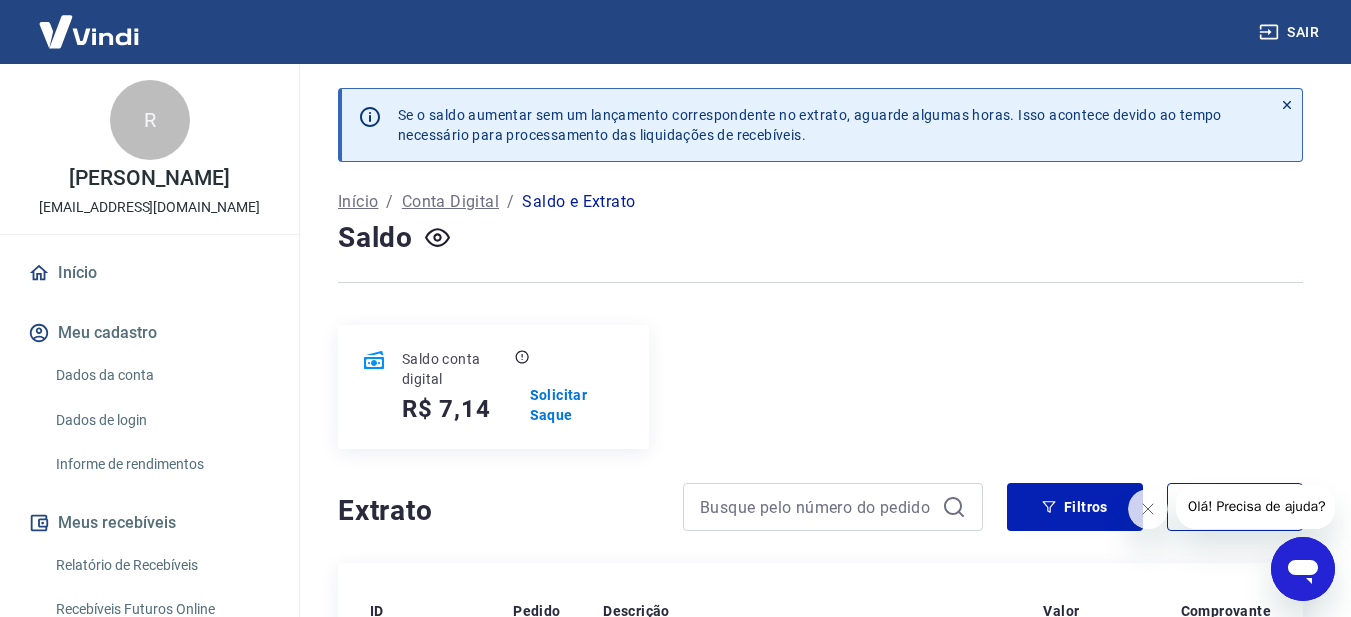 click 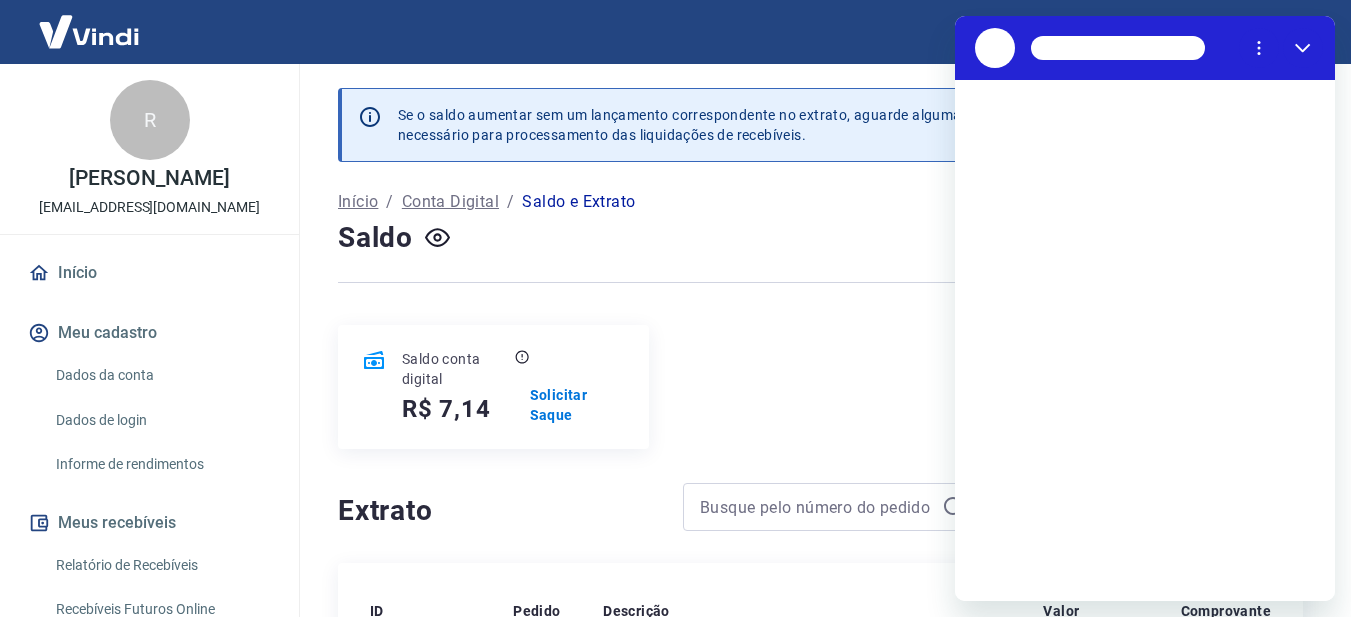 scroll, scrollTop: 0, scrollLeft: 0, axis: both 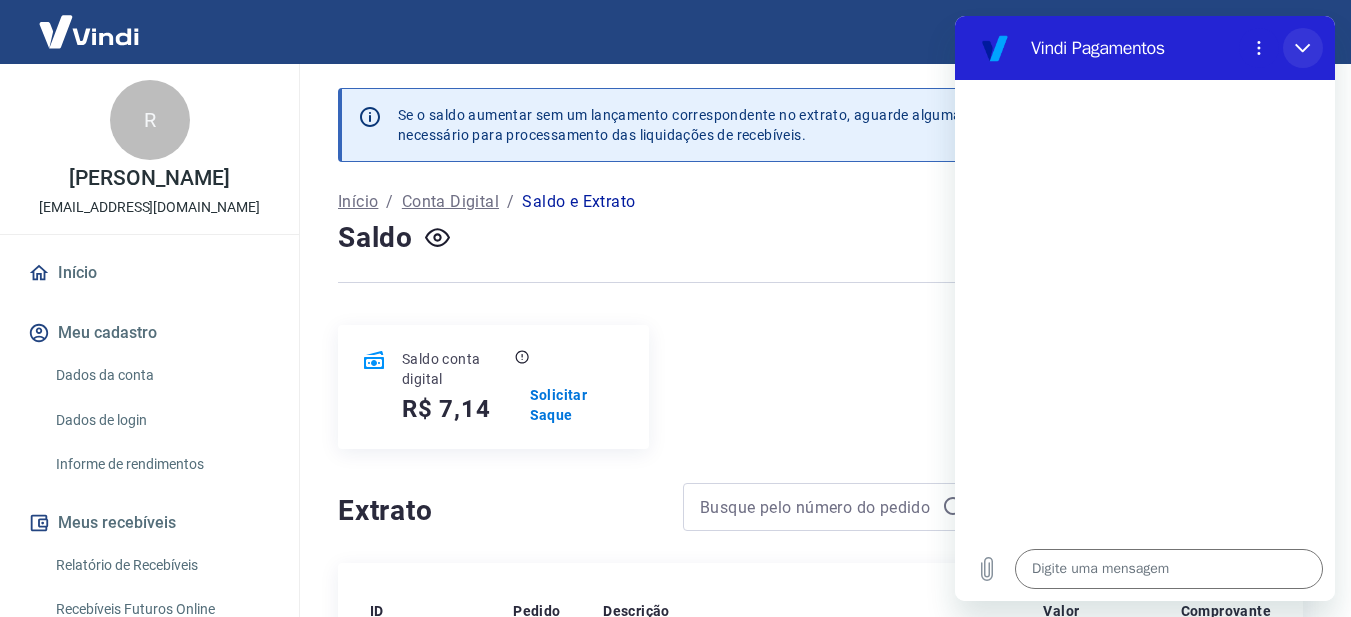 click 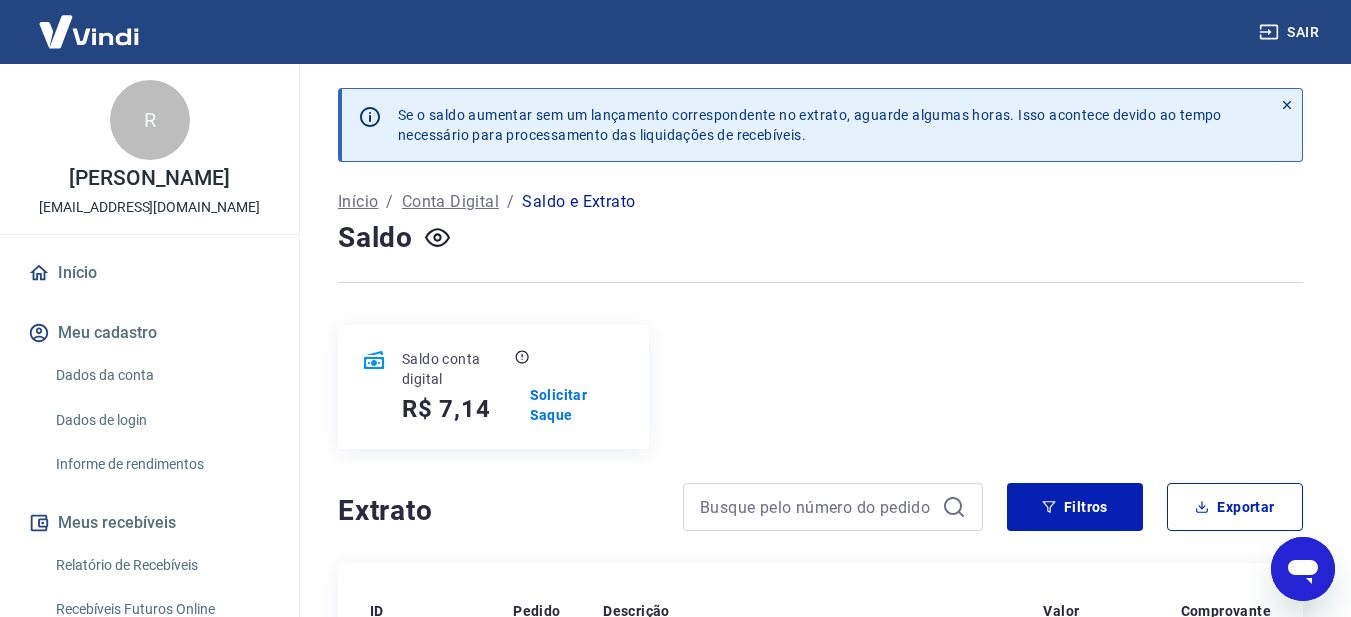 click 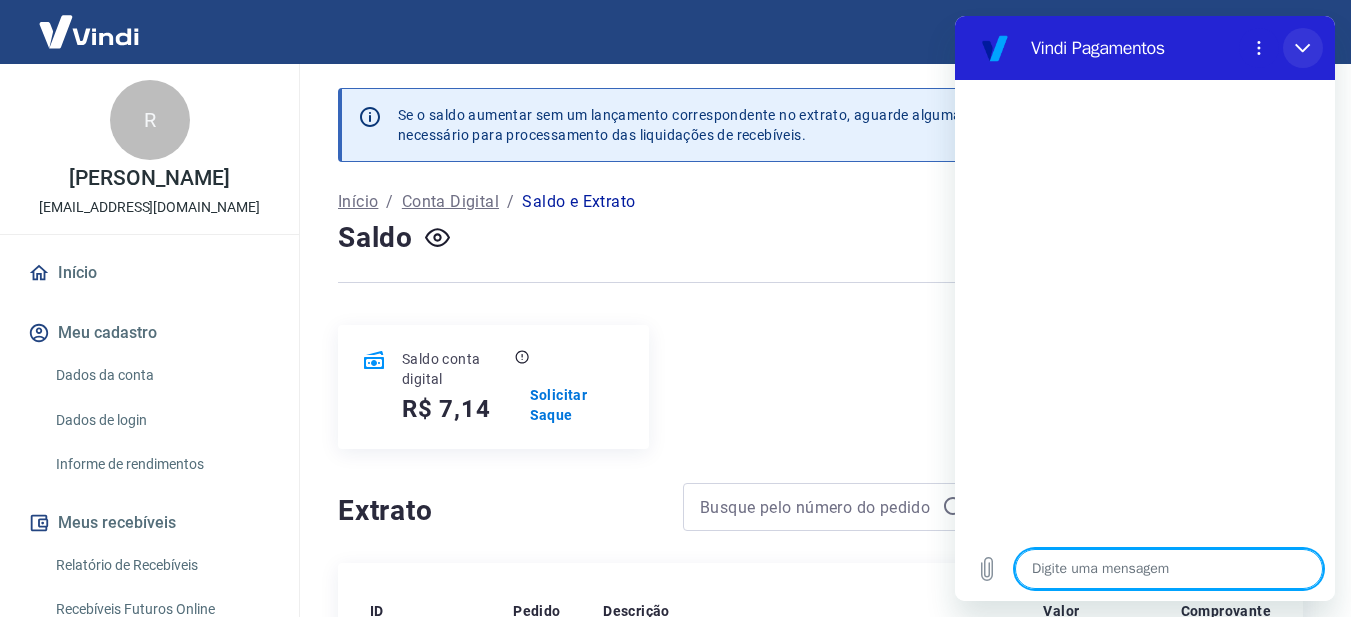 click at bounding box center (1303, 48) 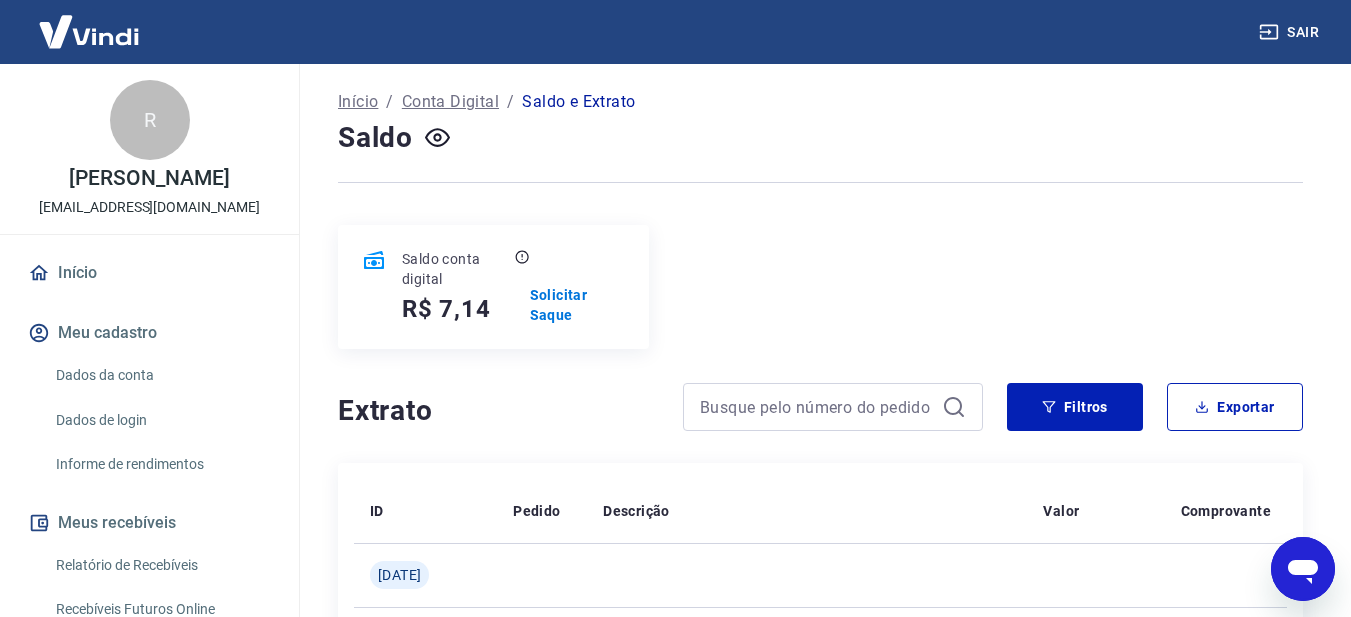 scroll, scrollTop: 200, scrollLeft: 0, axis: vertical 